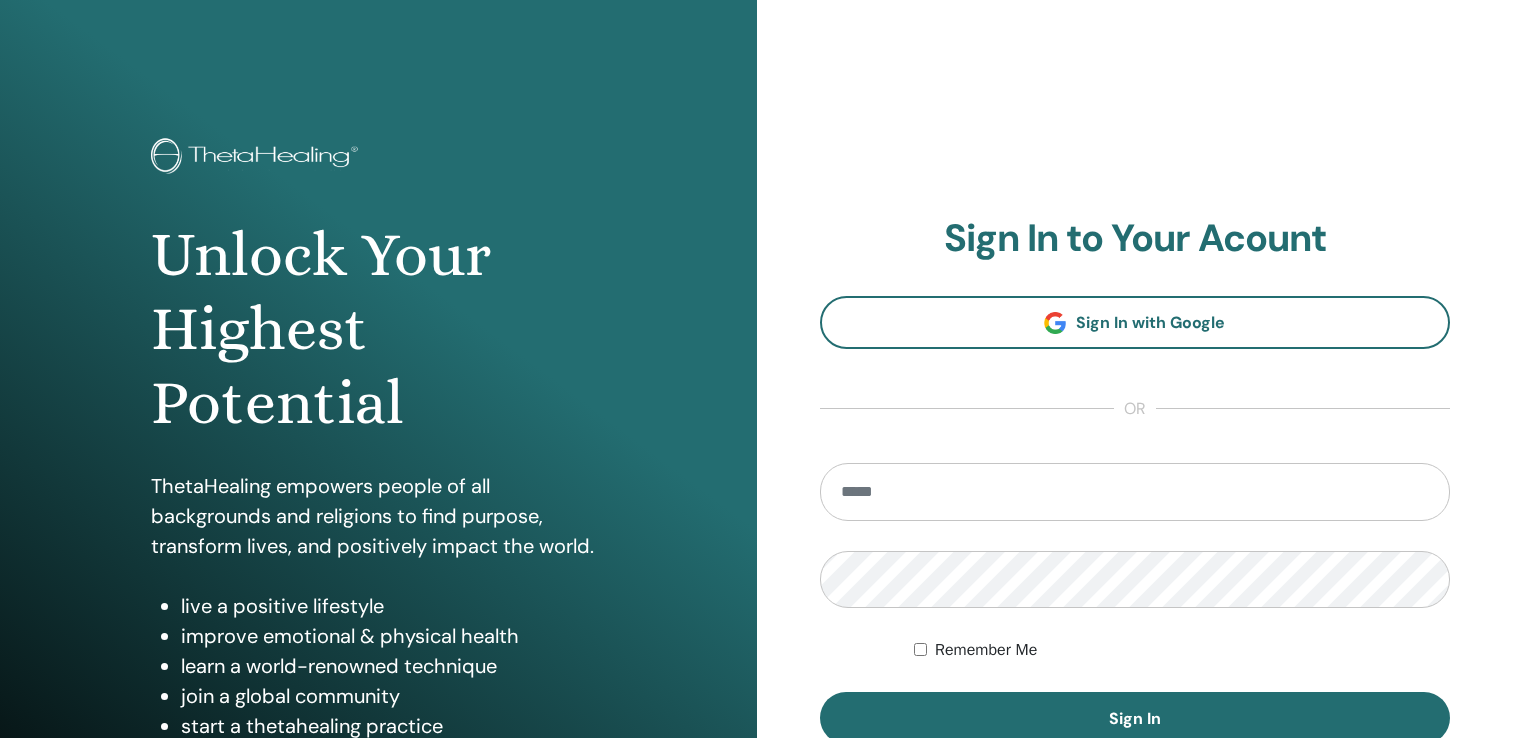 scroll, scrollTop: 0, scrollLeft: 0, axis: both 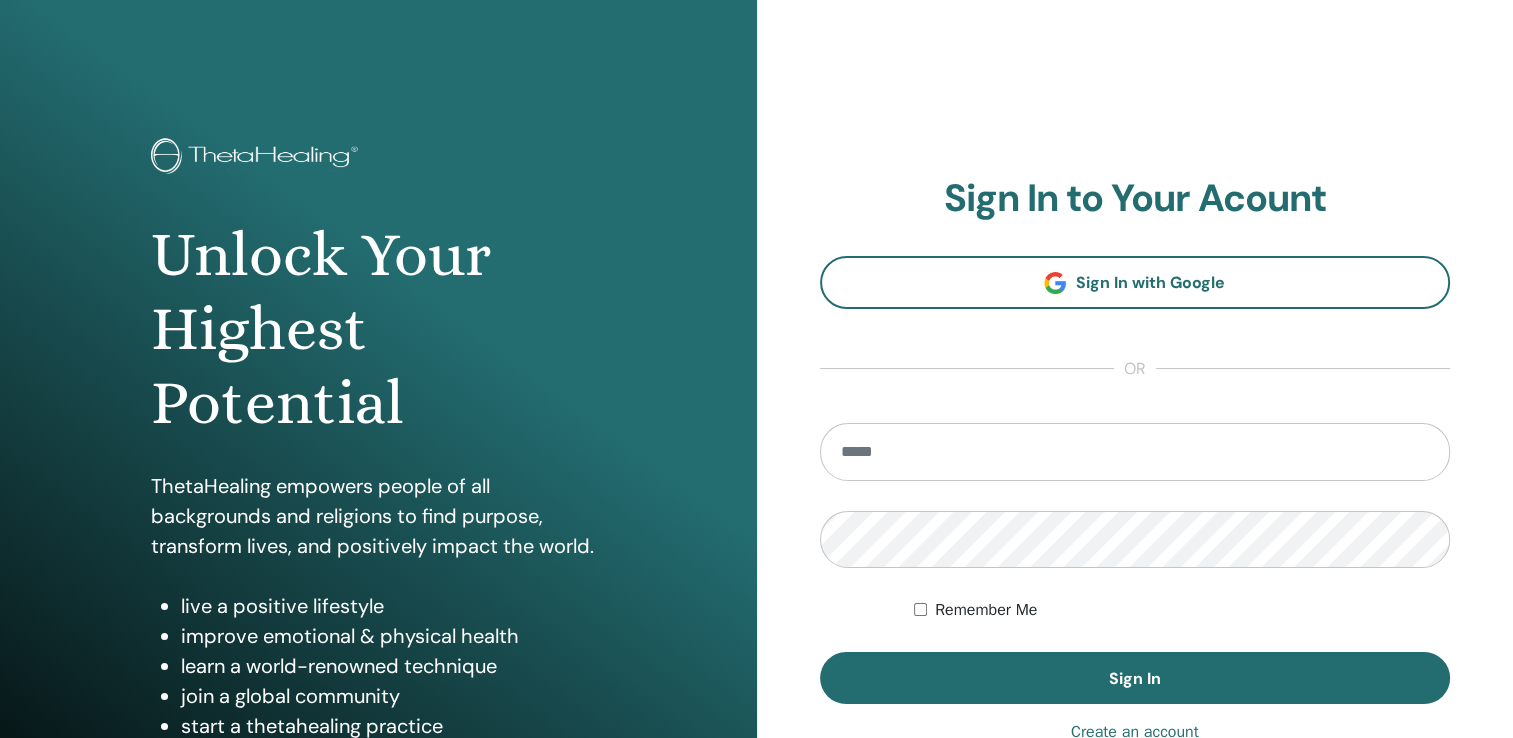 click at bounding box center (1135, 452) 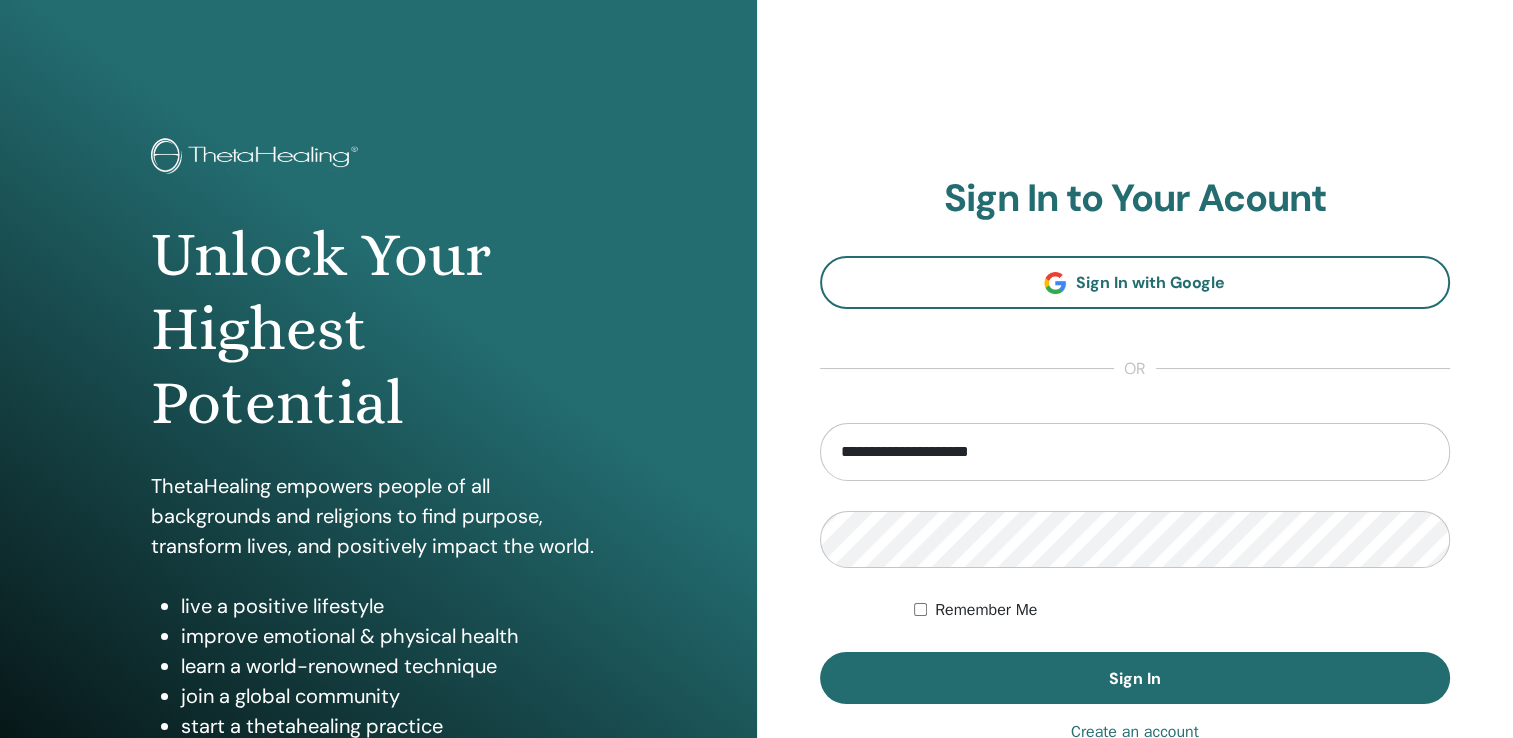 type on "**********" 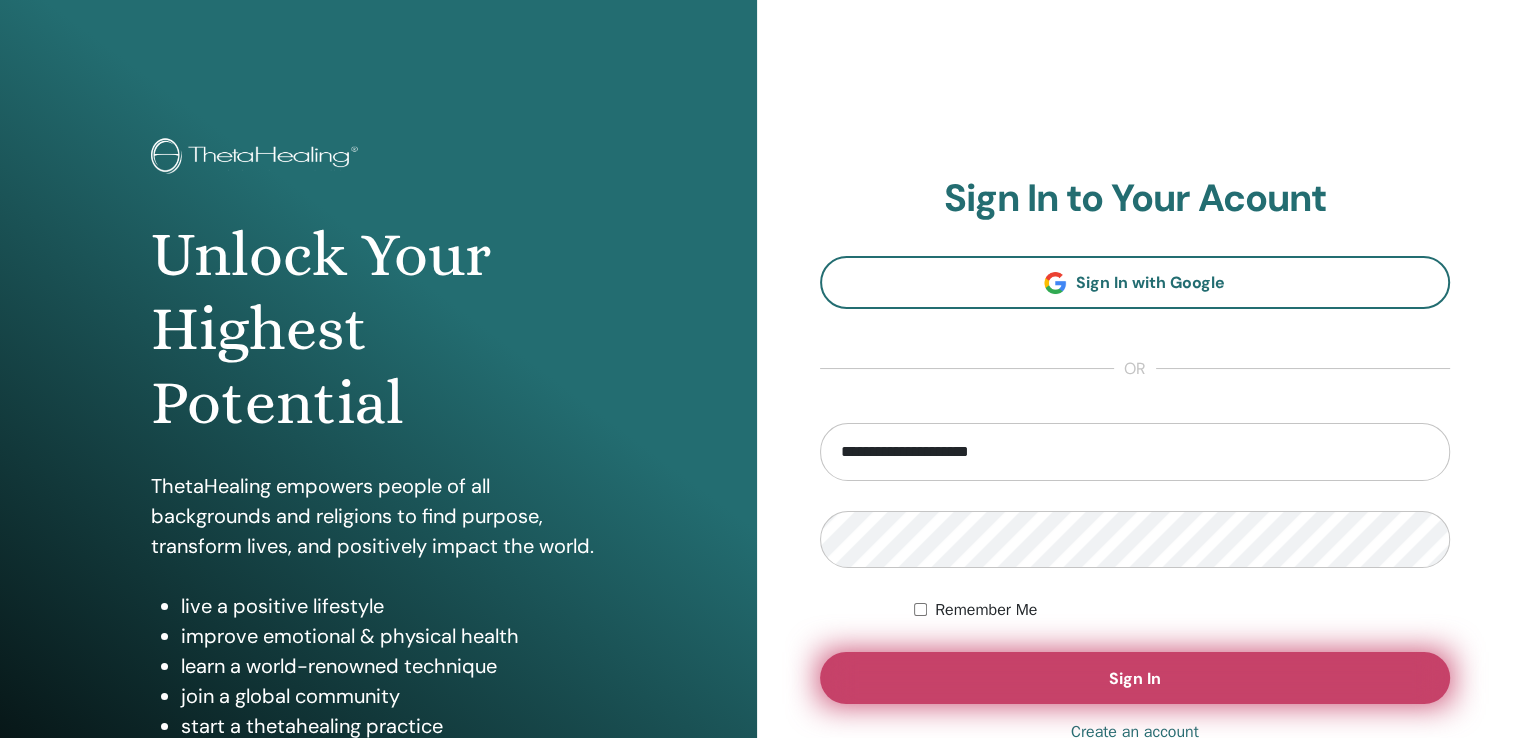 click on "Sign In" at bounding box center [1135, 678] 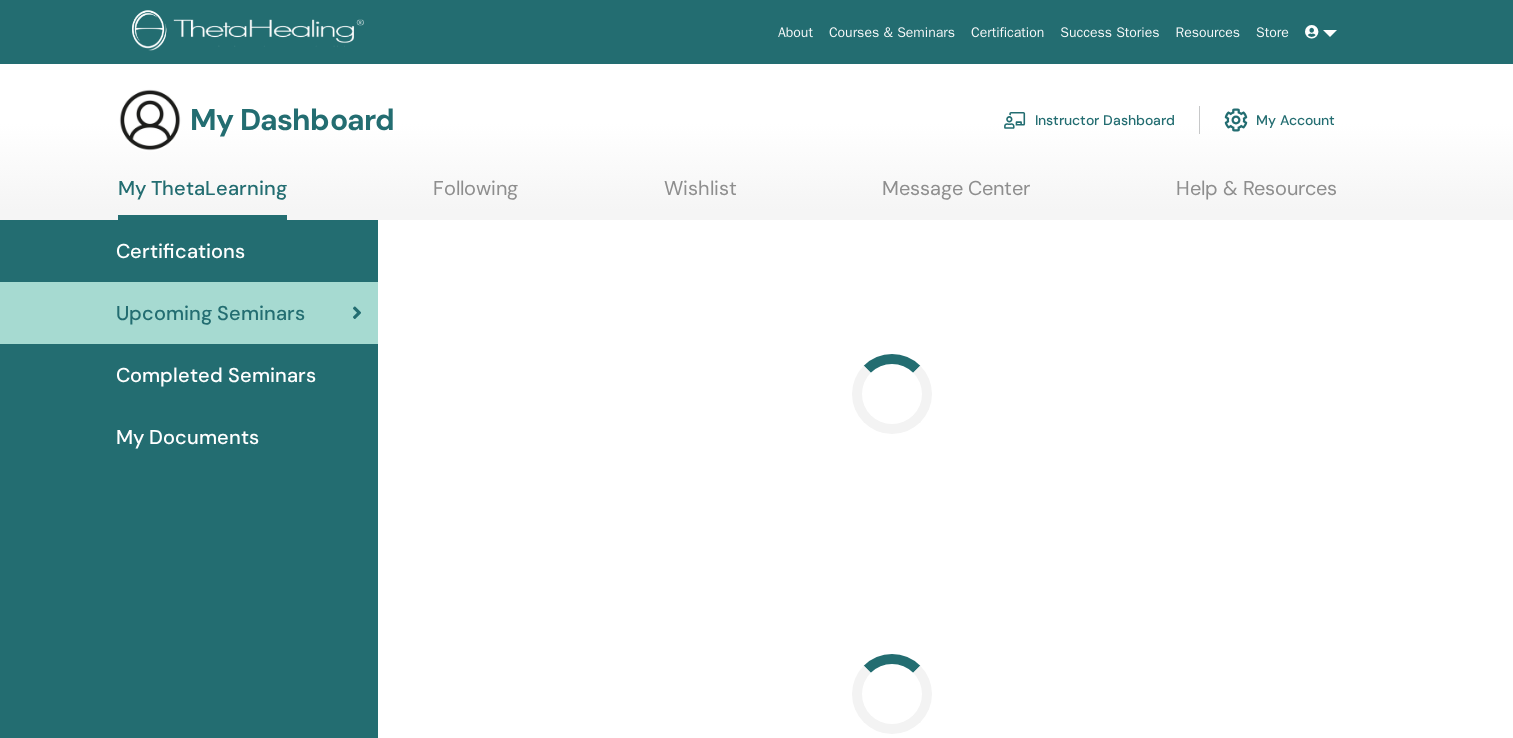 scroll, scrollTop: 0, scrollLeft: 0, axis: both 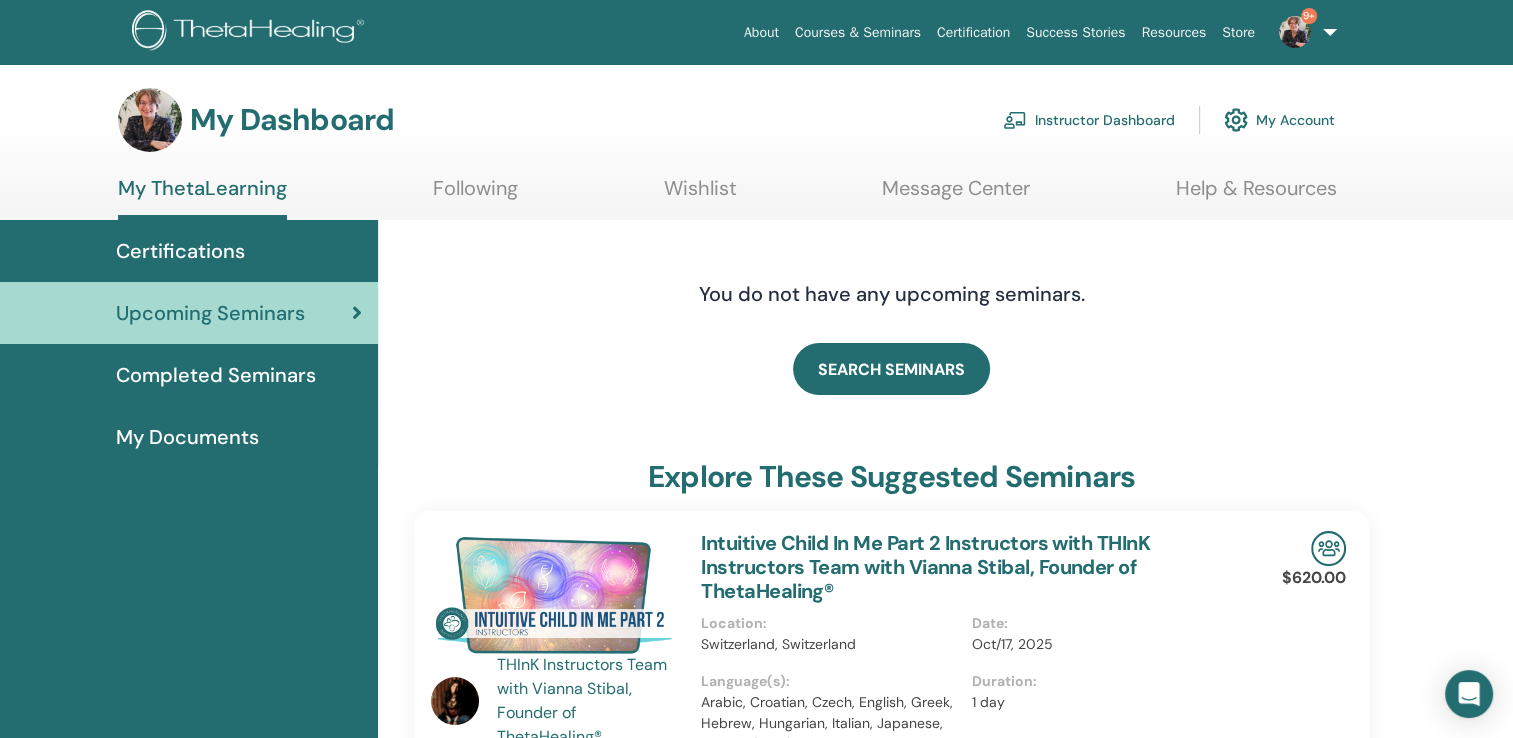 click on "Instructor Dashboard" at bounding box center (1089, 120) 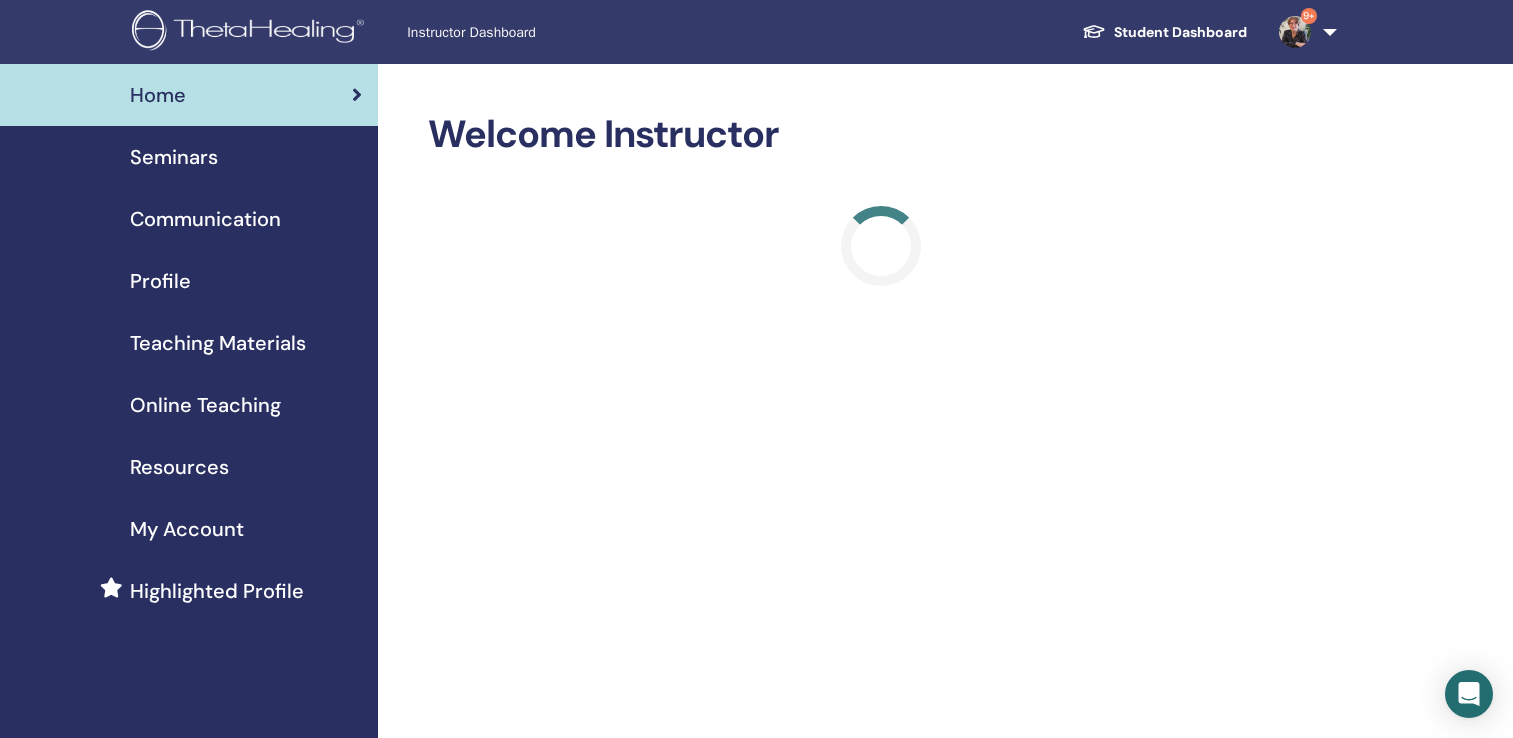 scroll, scrollTop: 0, scrollLeft: 0, axis: both 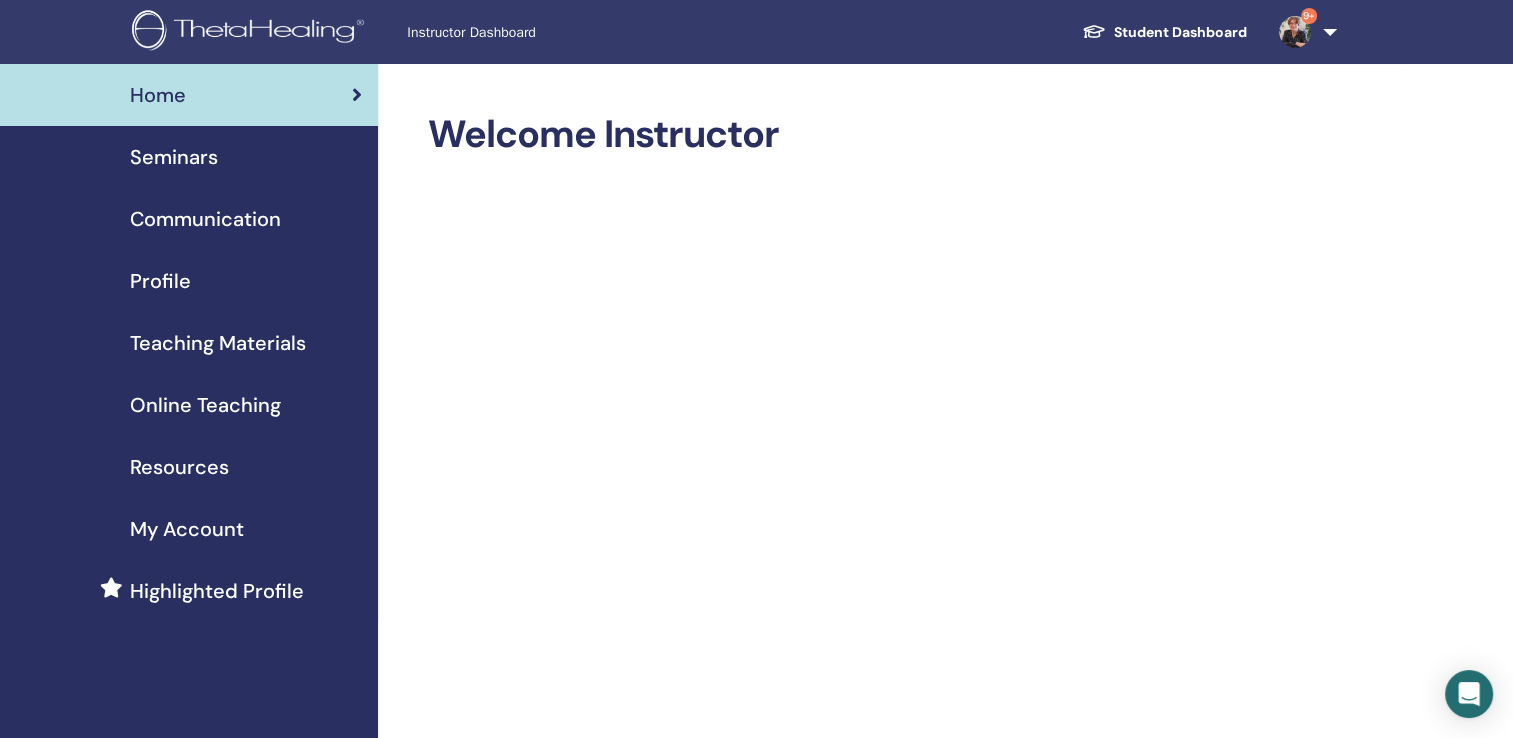 click on "Seminars" at bounding box center (174, 157) 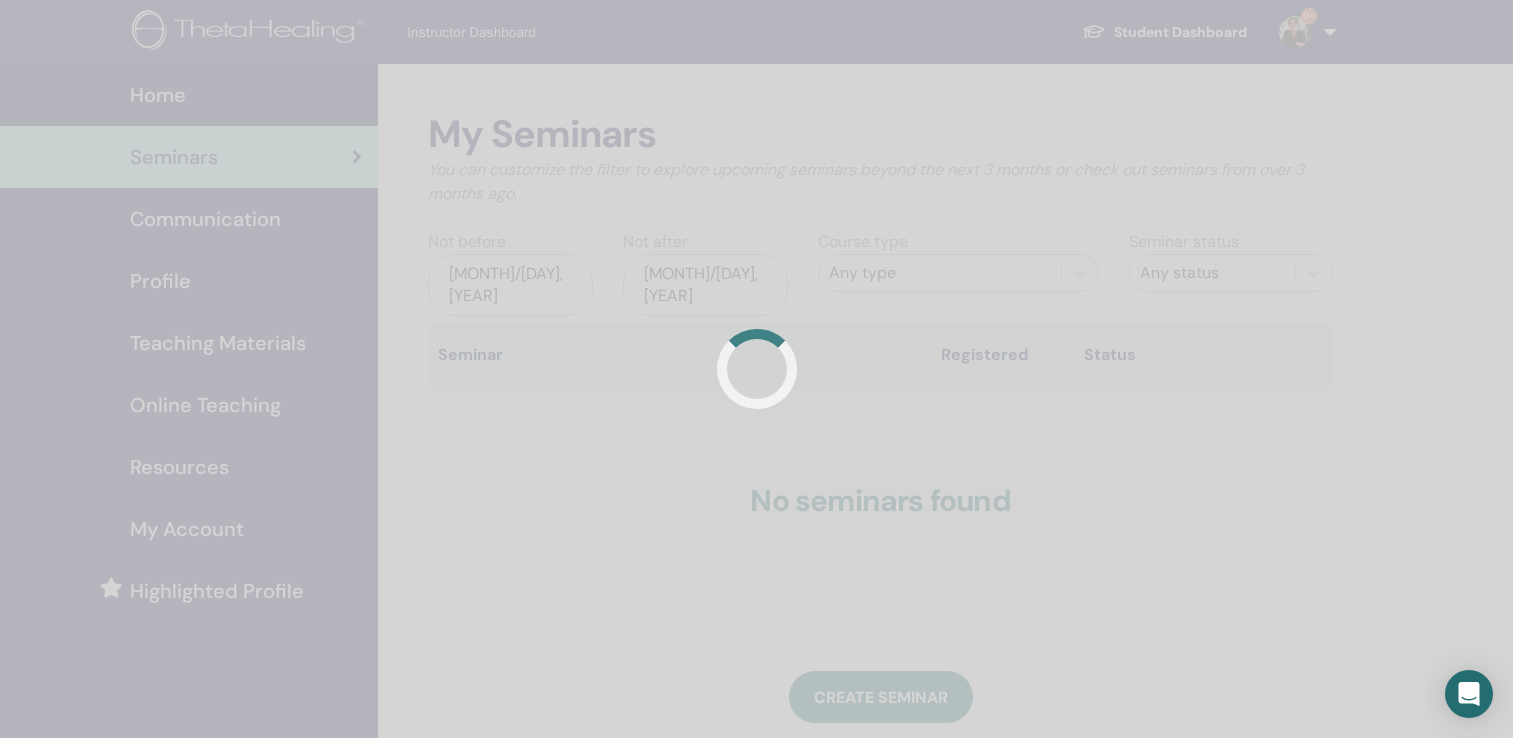 scroll, scrollTop: 0, scrollLeft: 0, axis: both 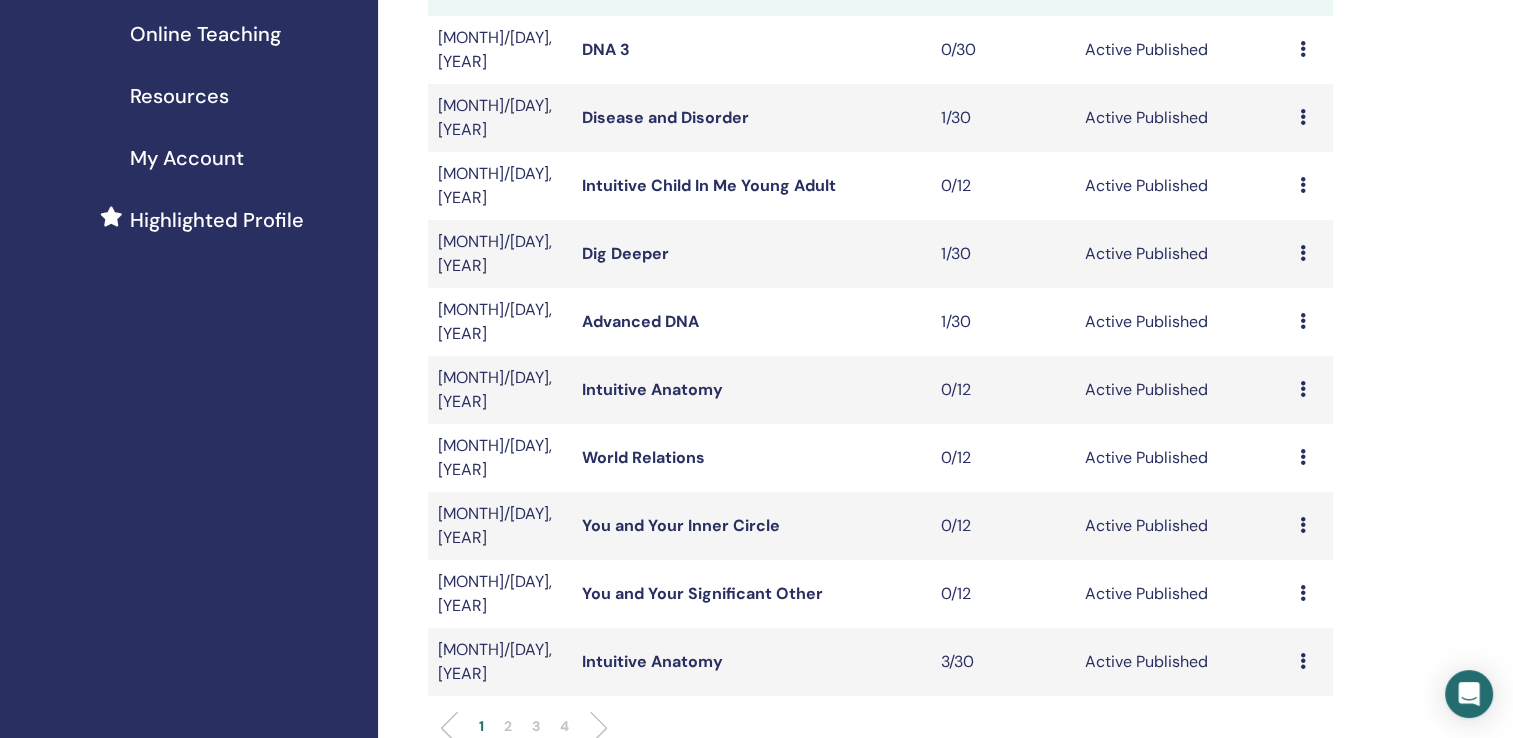 click on "2" at bounding box center [508, 726] 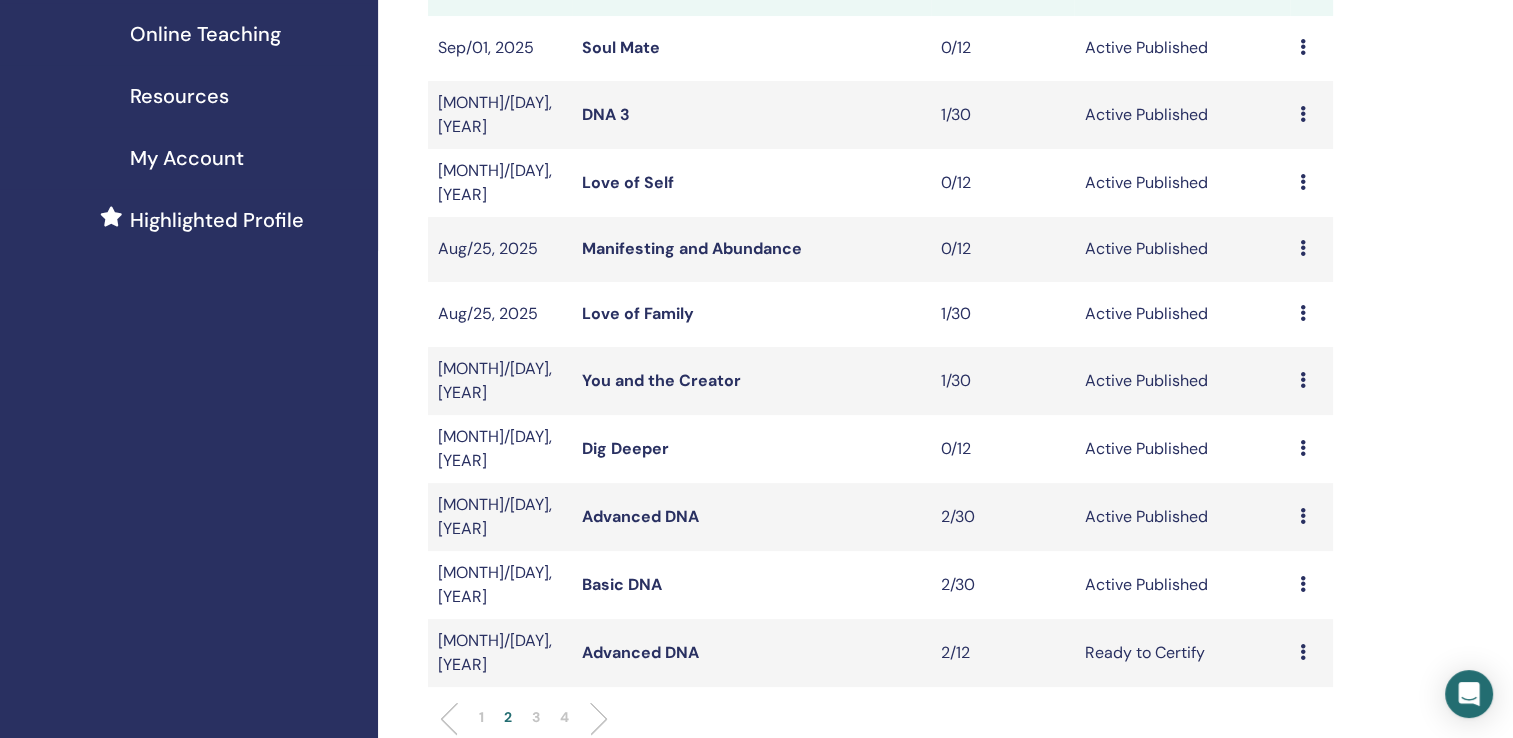 click on "Basic DNA" at bounding box center [622, 584] 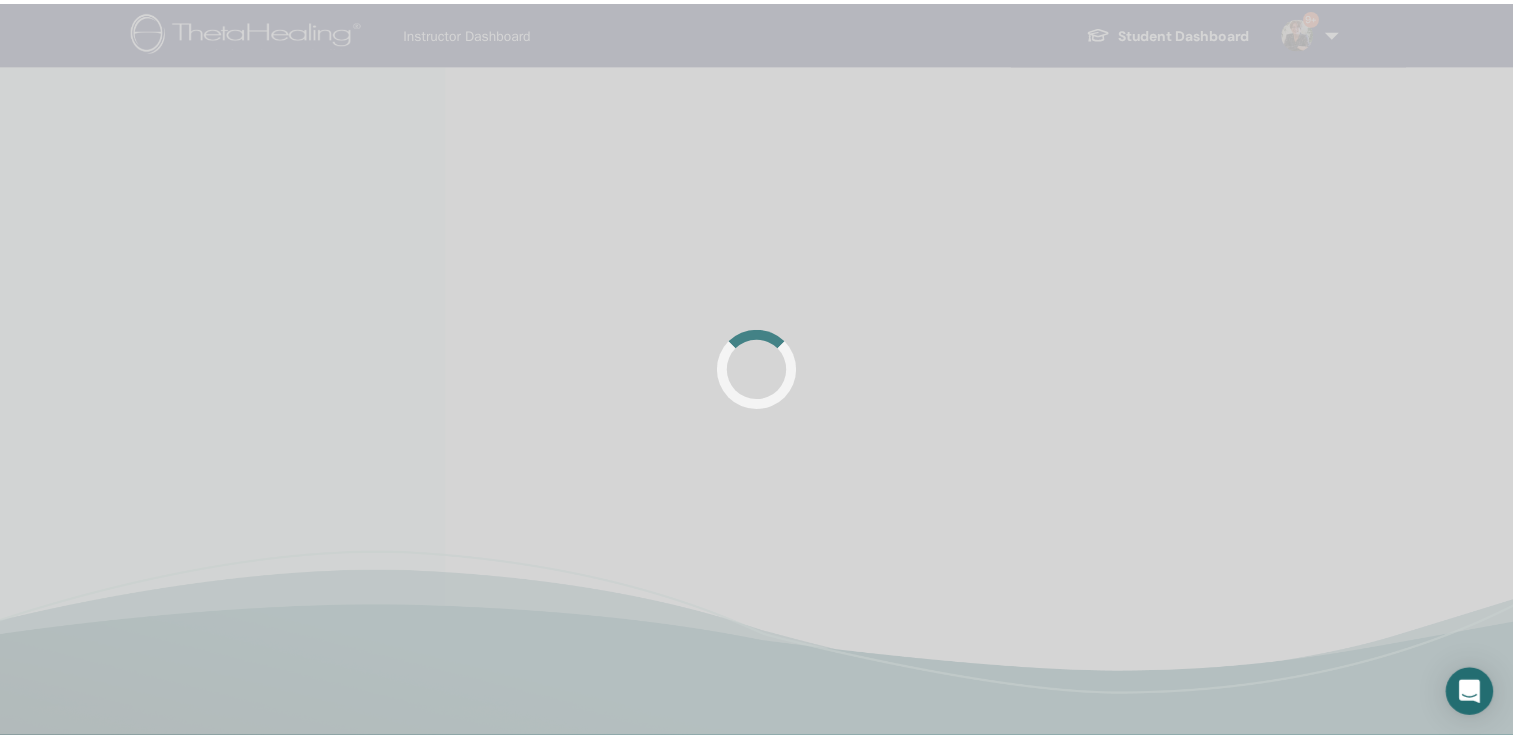 scroll, scrollTop: 0, scrollLeft: 0, axis: both 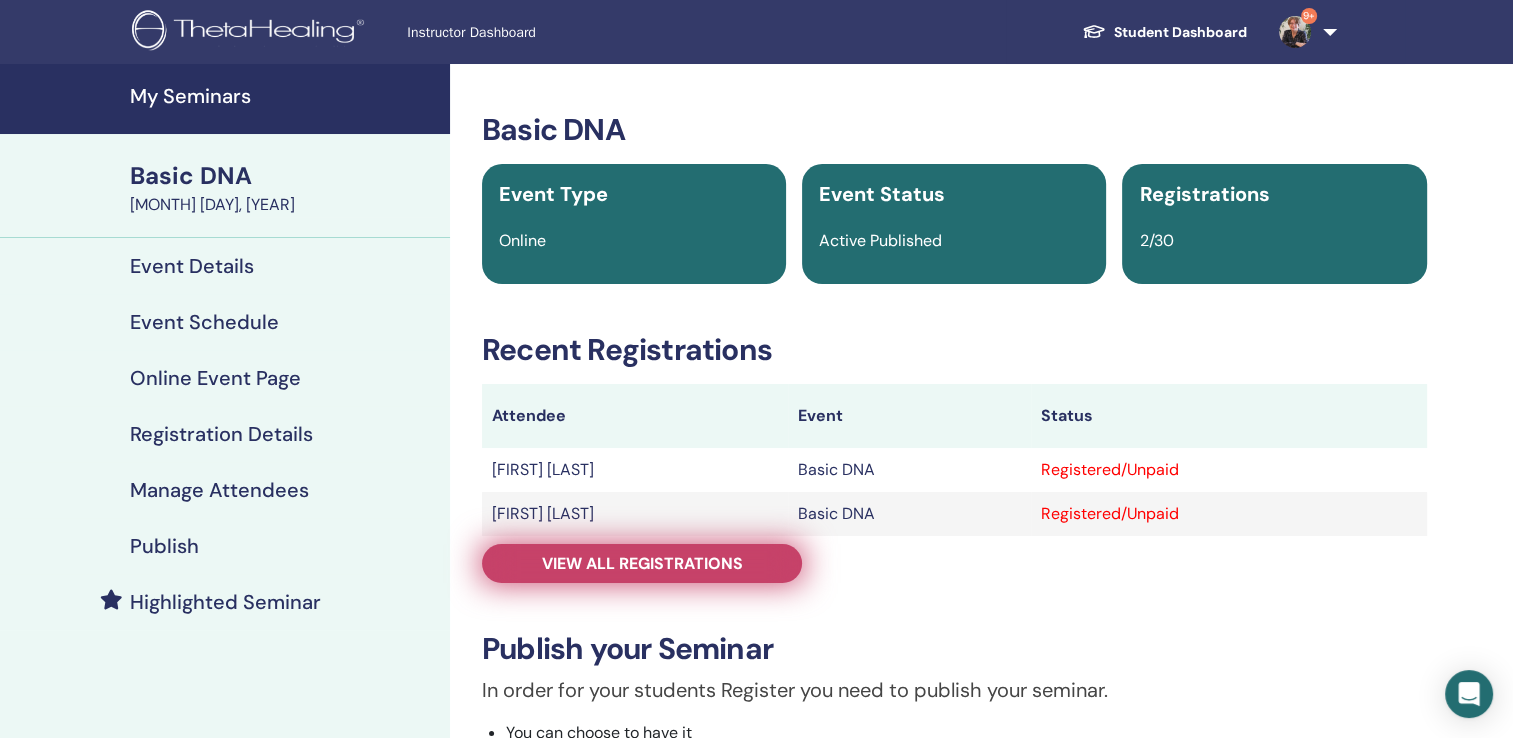 click on "View all registrations" at bounding box center (642, 563) 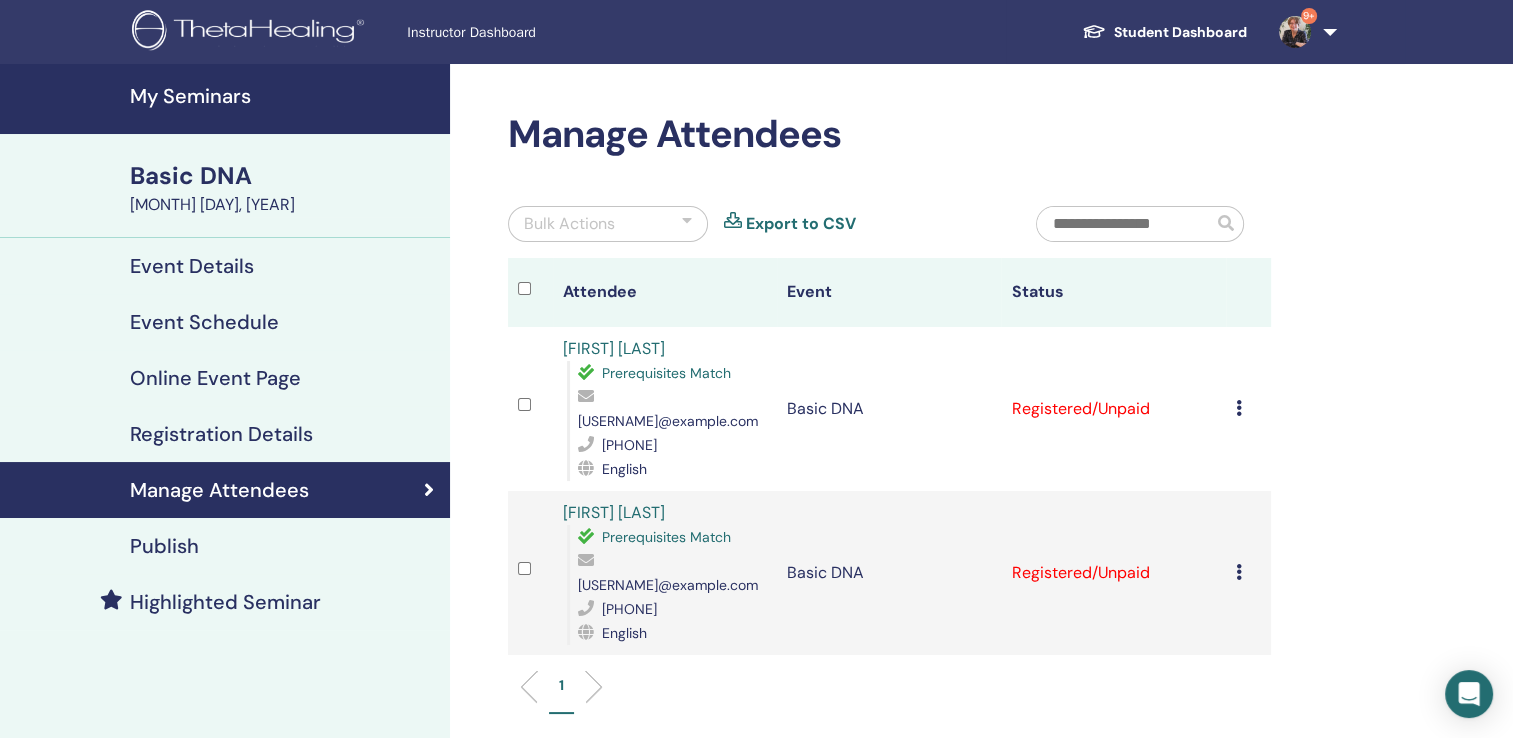 click at bounding box center [1239, 408] 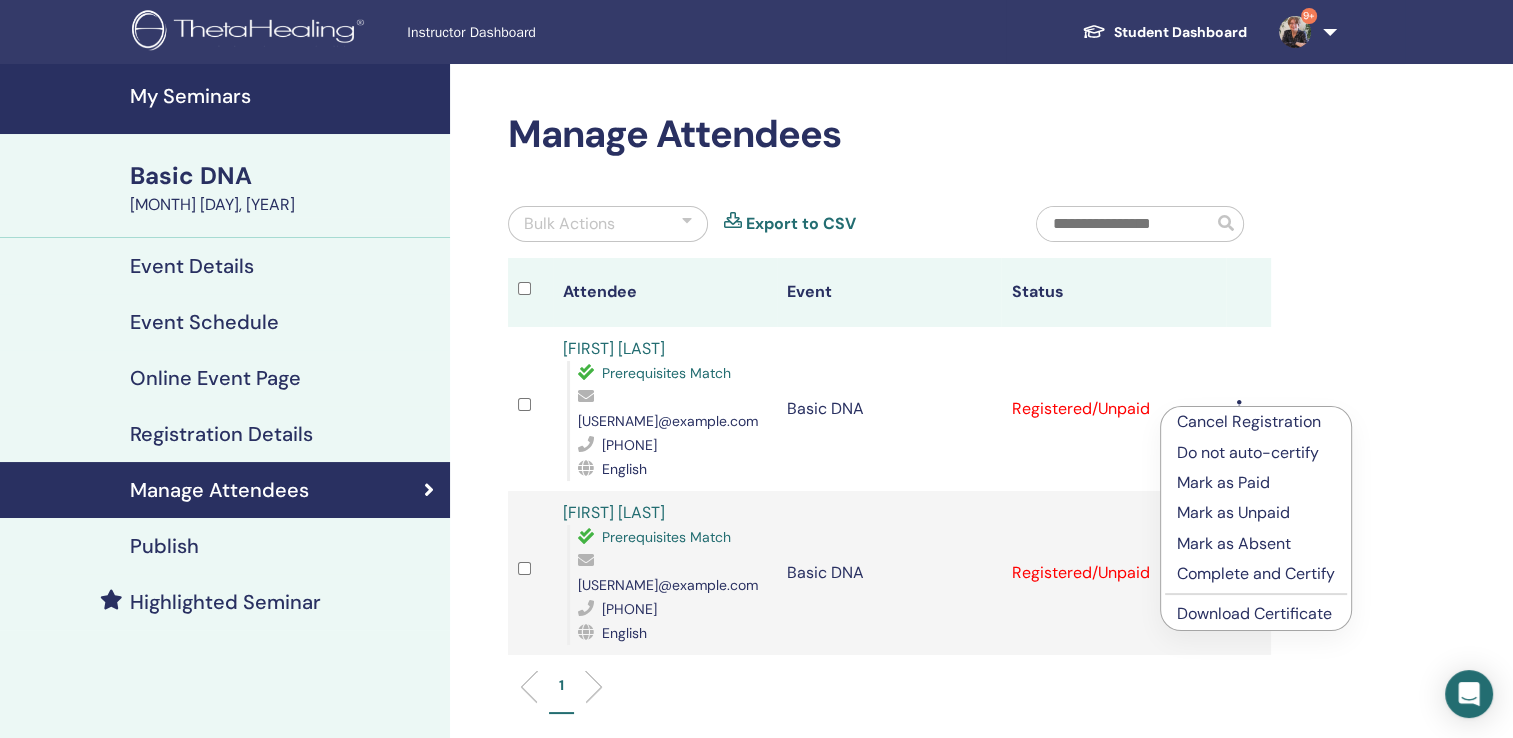 click on "Cancel Registration" at bounding box center [1256, 422] 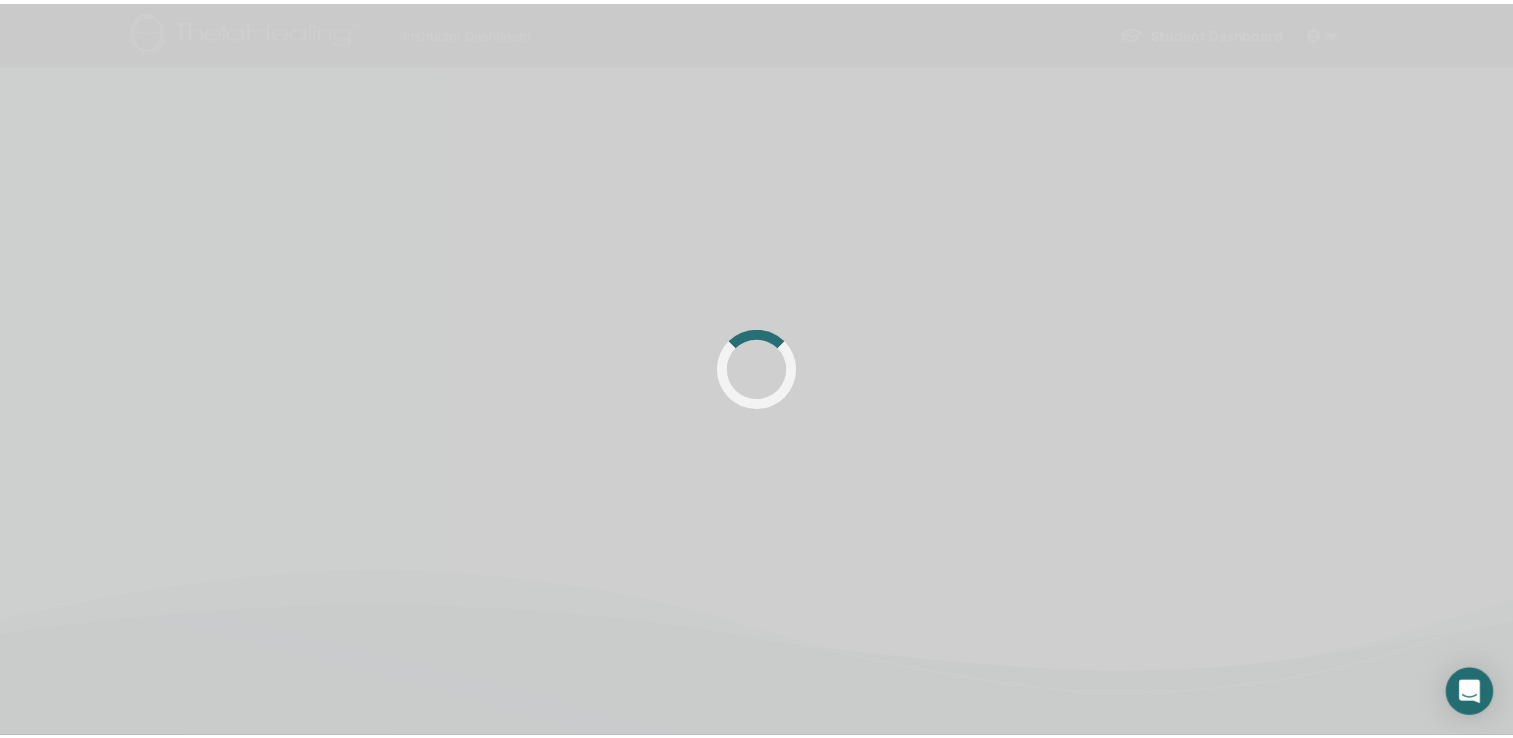 scroll, scrollTop: 0, scrollLeft: 0, axis: both 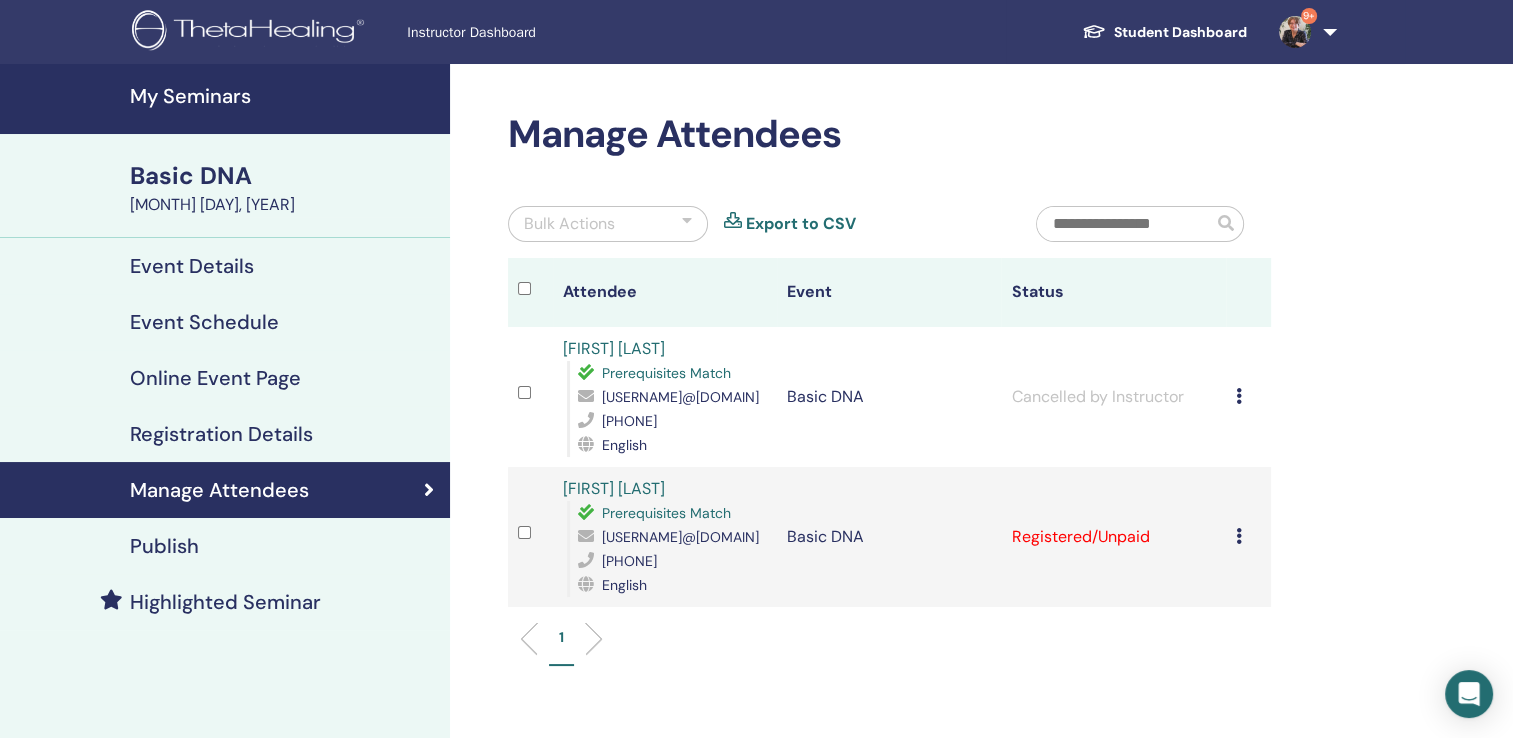 click on "My Seminars" at bounding box center [284, 96] 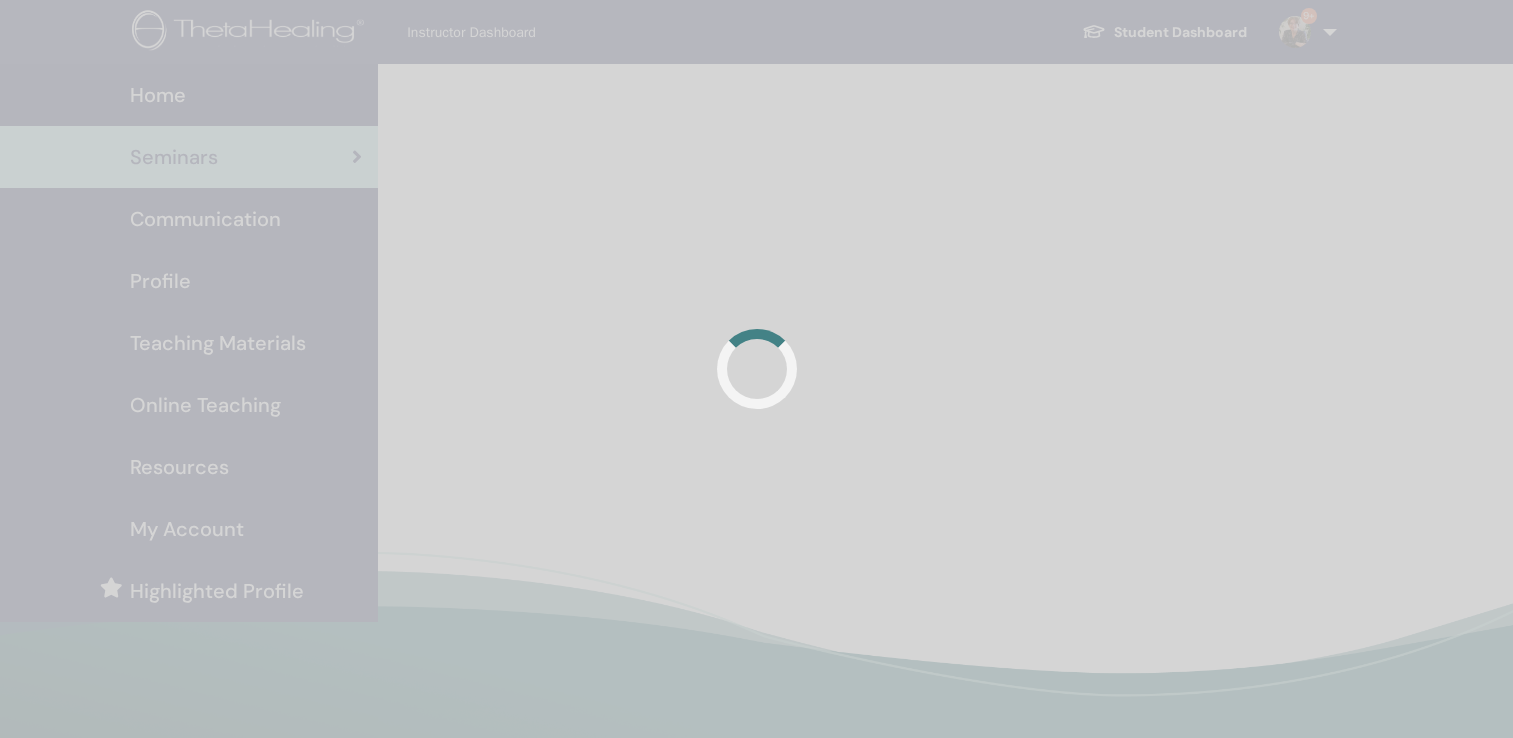 scroll, scrollTop: 0, scrollLeft: 0, axis: both 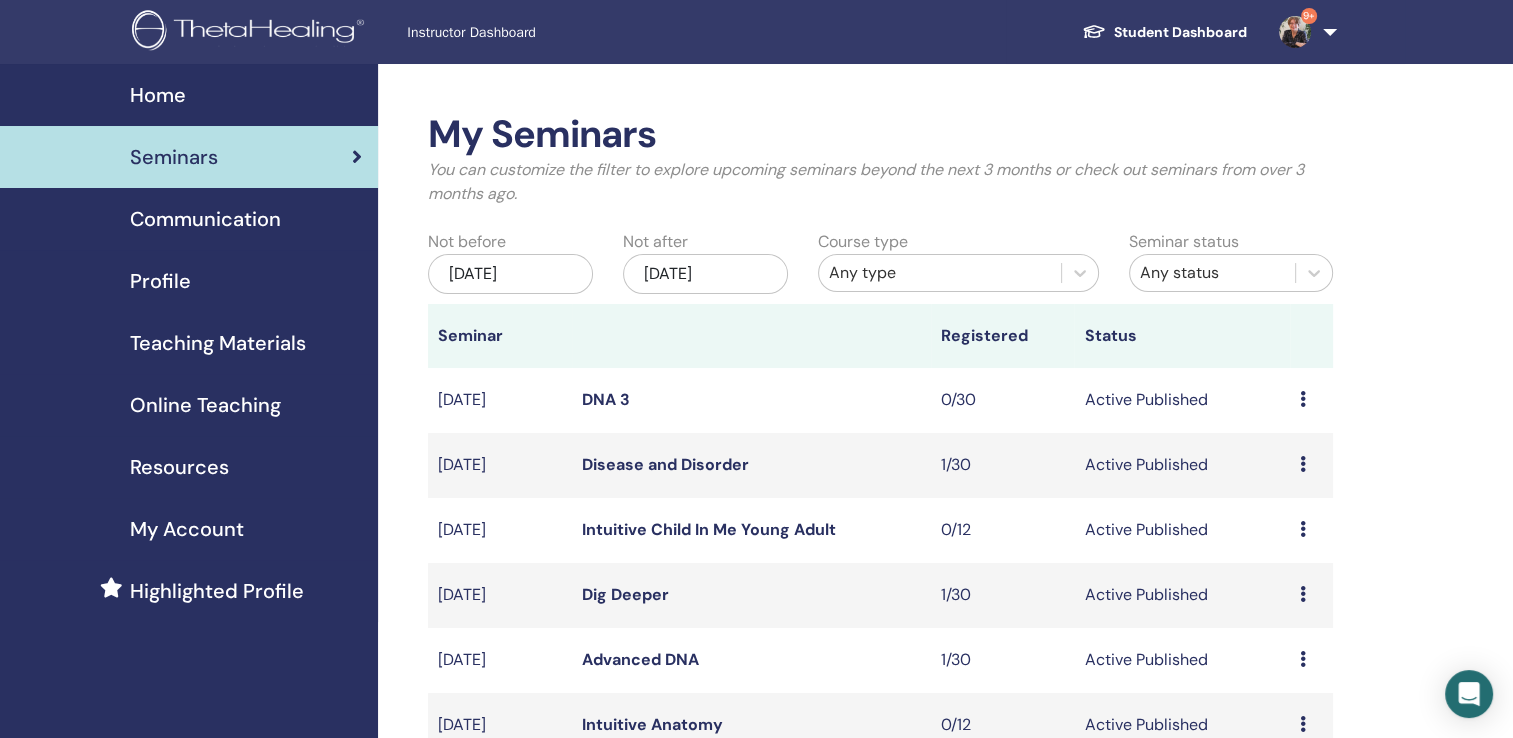 click on "Home" at bounding box center (158, 95) 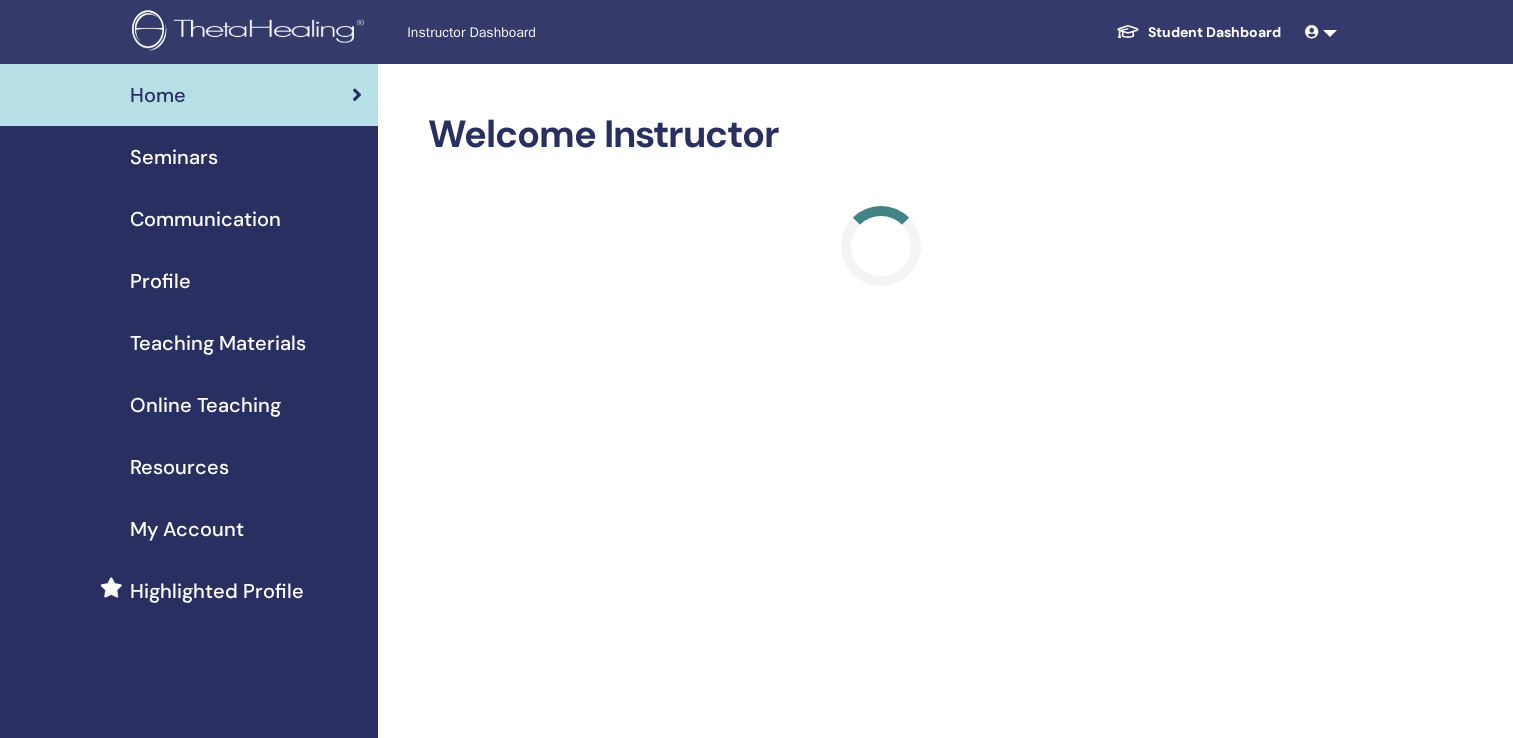 scroll, scrollTop: 0, scrollLeft: 0, axis: both 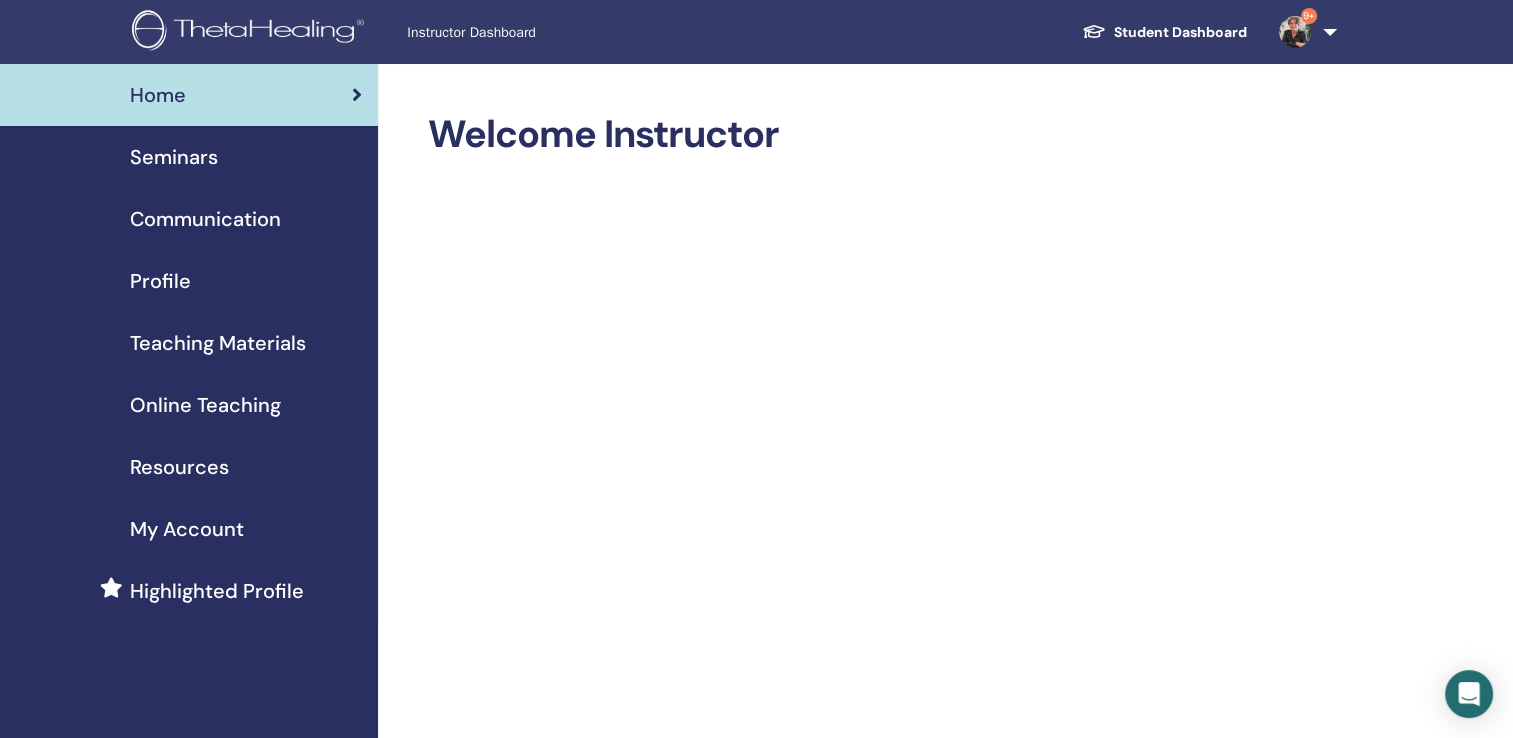 click on "Seminars" at bounding box center (174, 157) 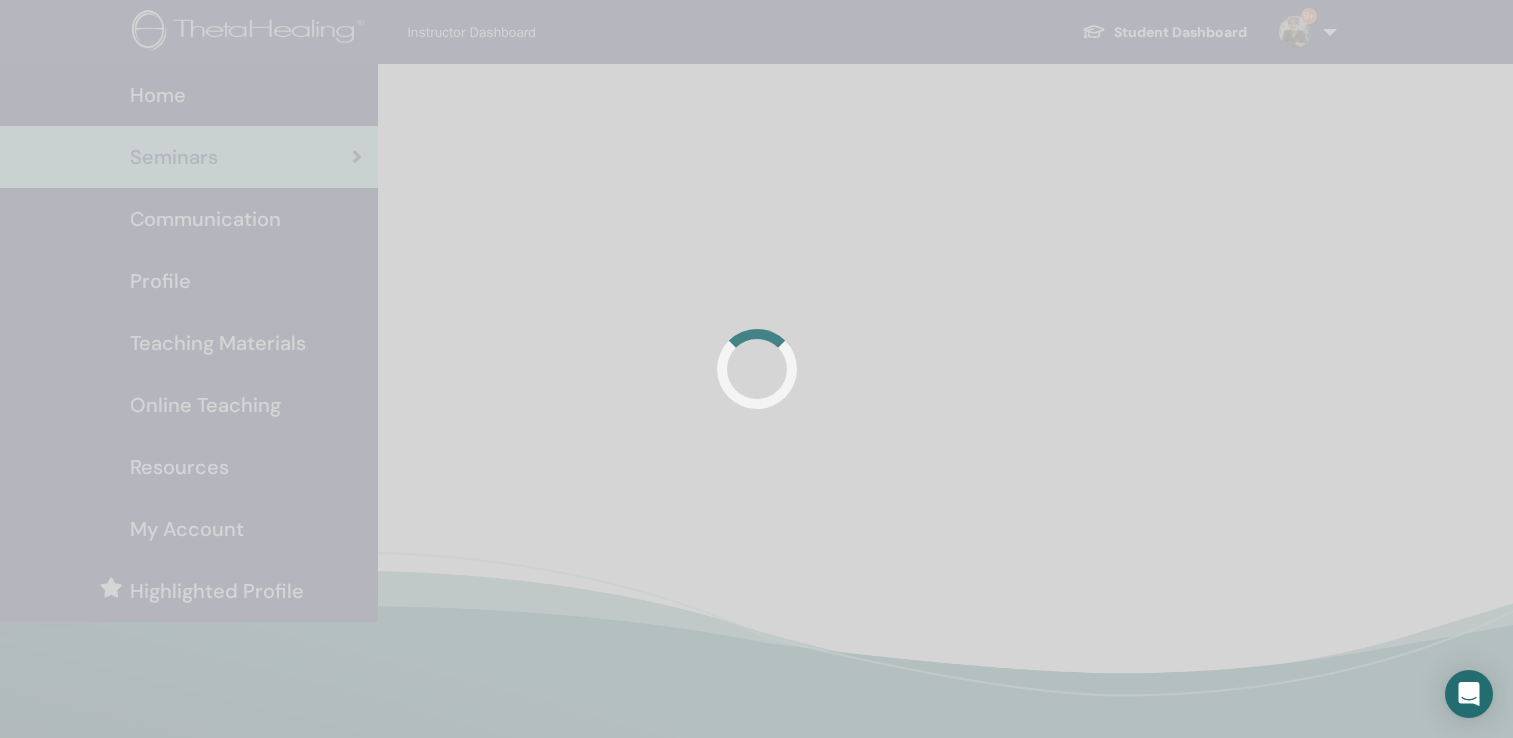 scroll, scrollTop: 0, scrollLeft: 0, axis: both 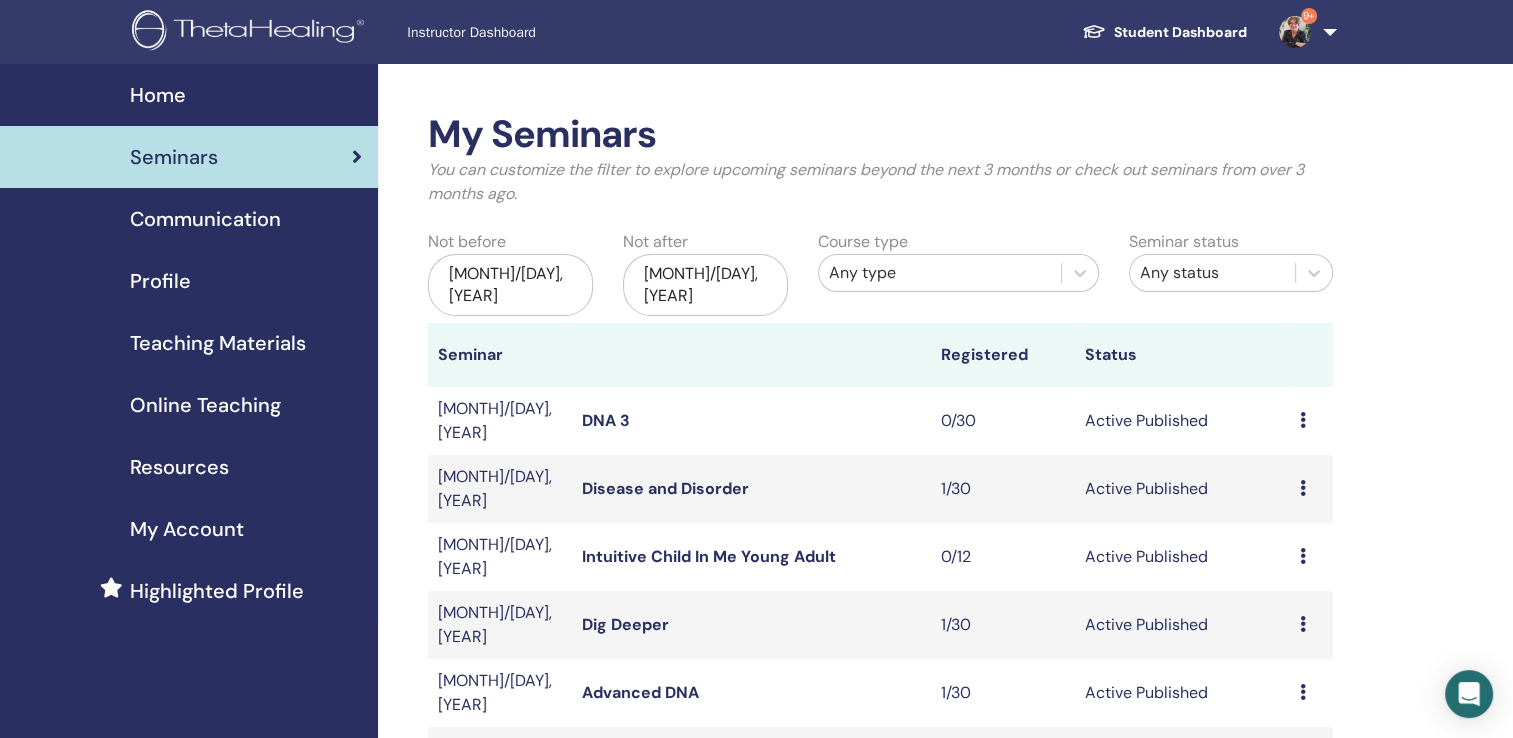 click on "9+" at bounding box center (1304, 32) 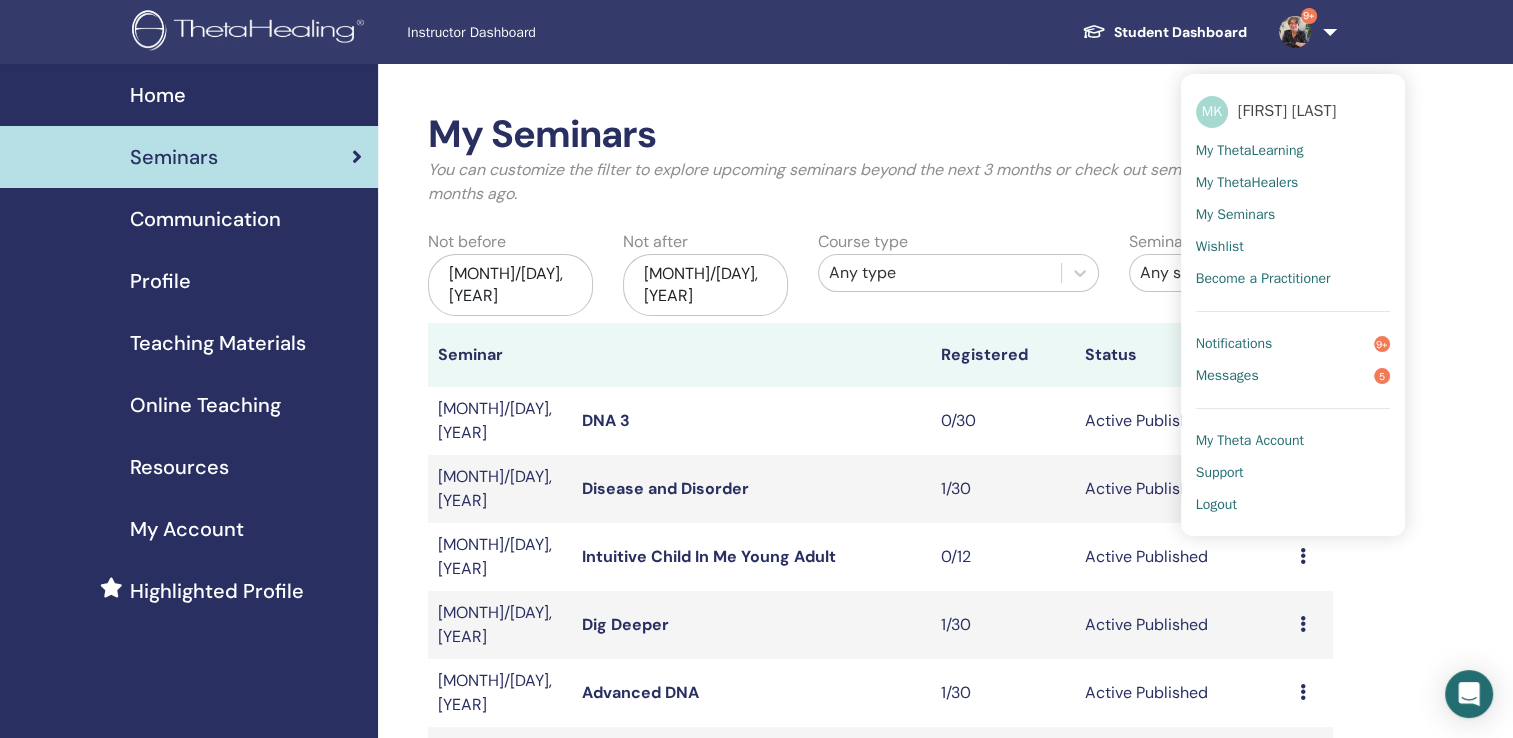 click on "Logout" at bounding box center (1216, 505) 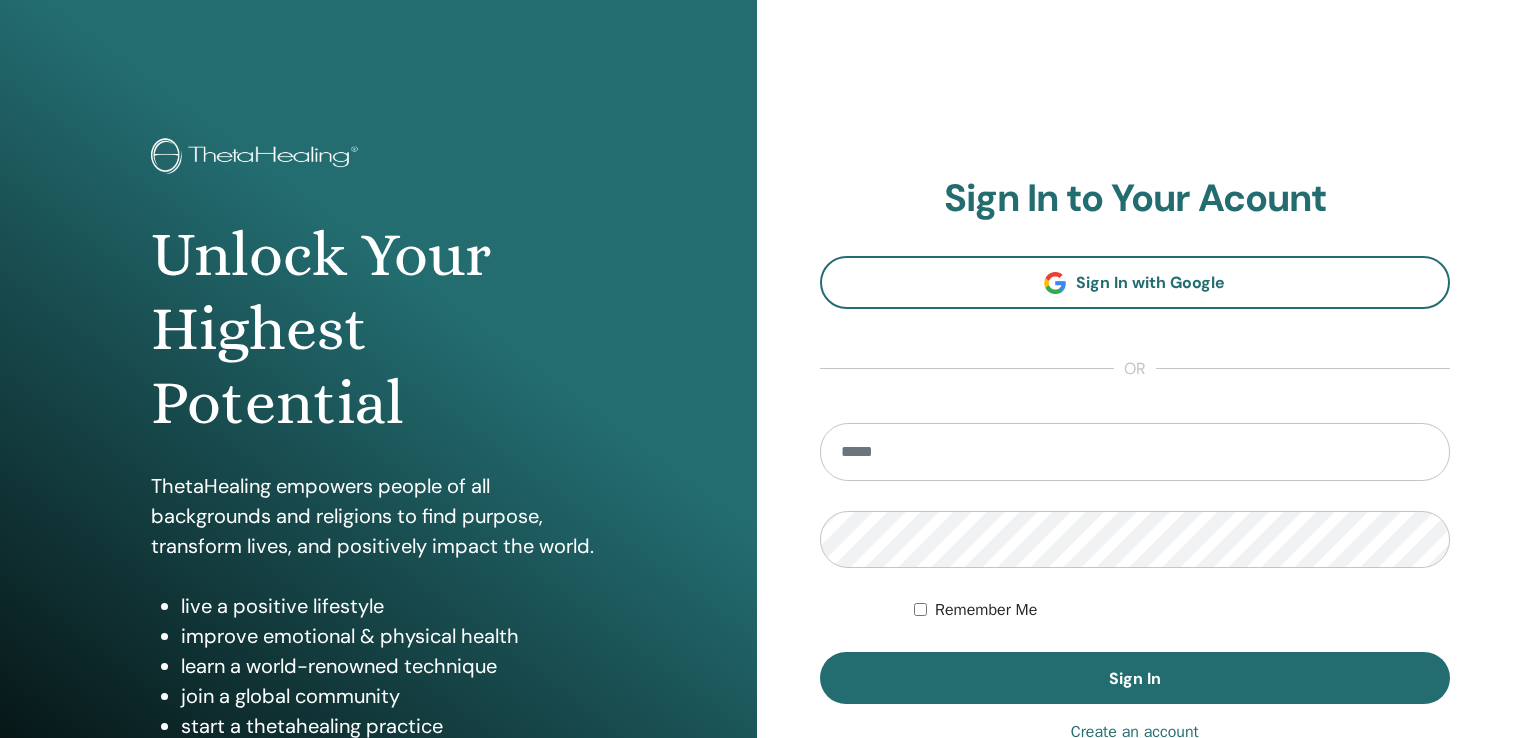 scroll, scrollTop: 0, scrollLeft: 0, axis: both 